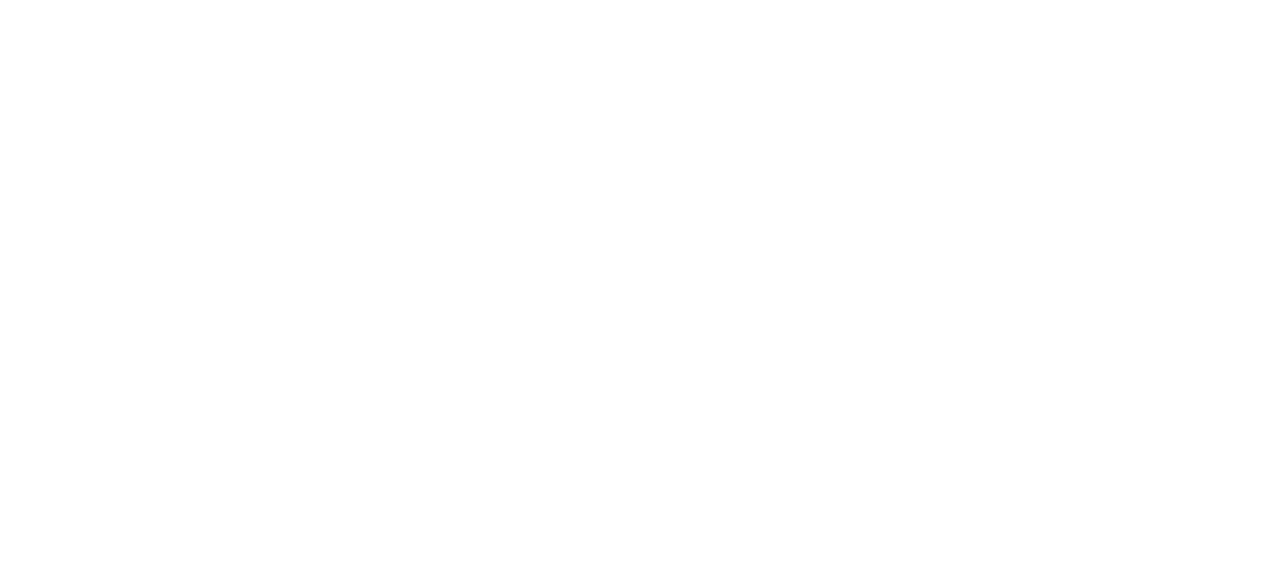scroll, scrollTop: 0, scrollLeft: 0, axis: both 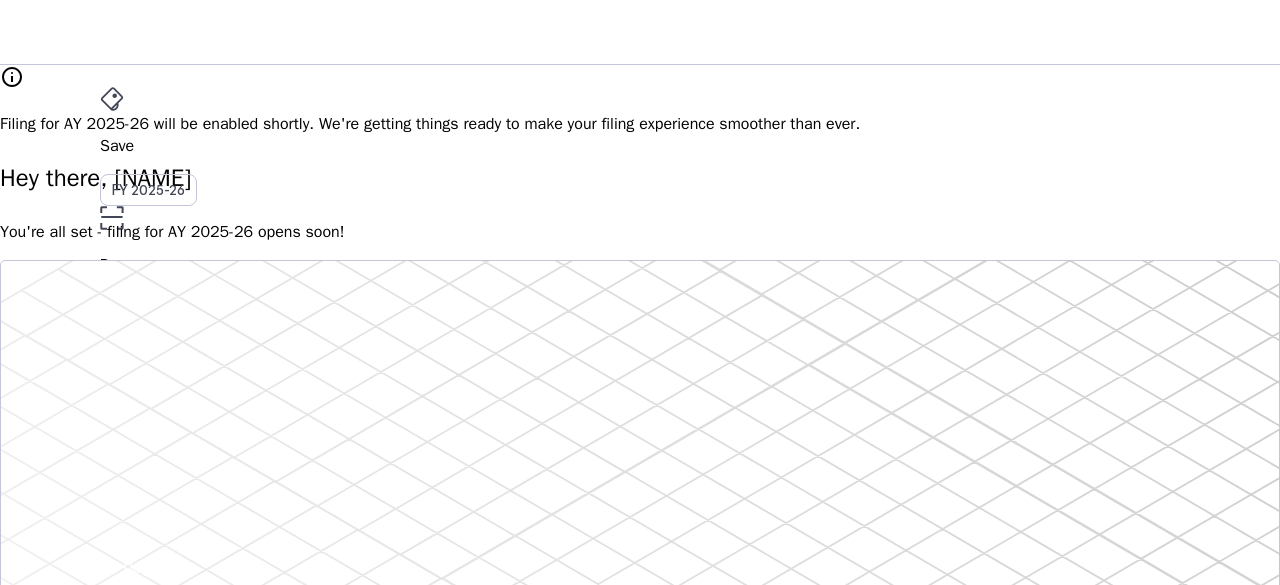 click on "Save" at bounding box center [640, 146] 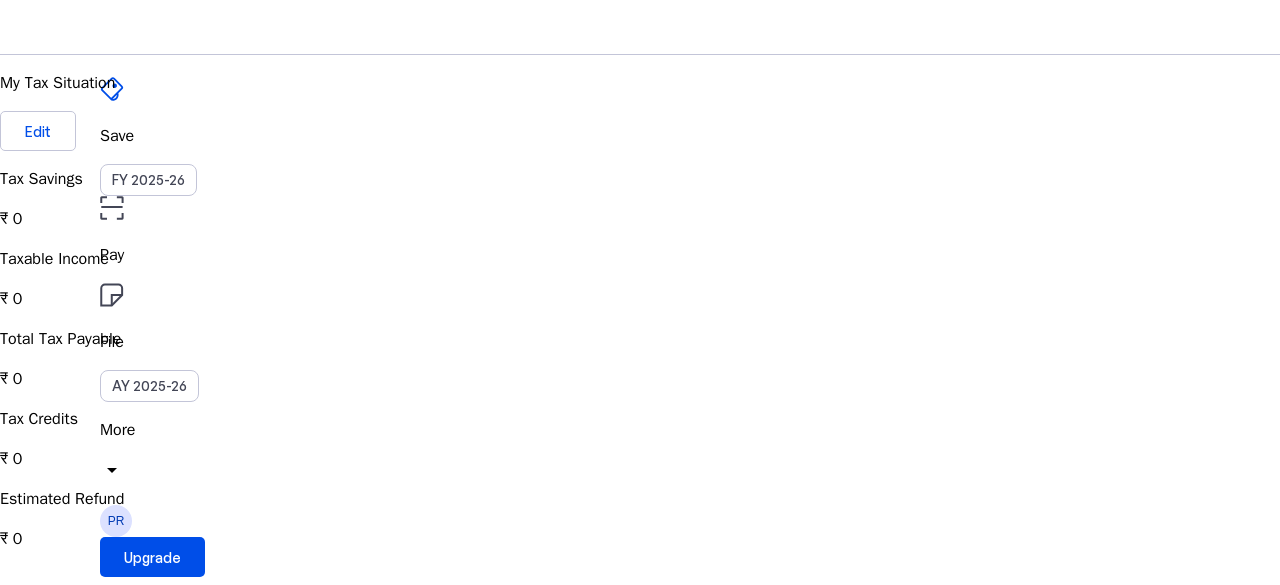 scroll, scrollTop: 0, scrollLeft: 0, axis: both 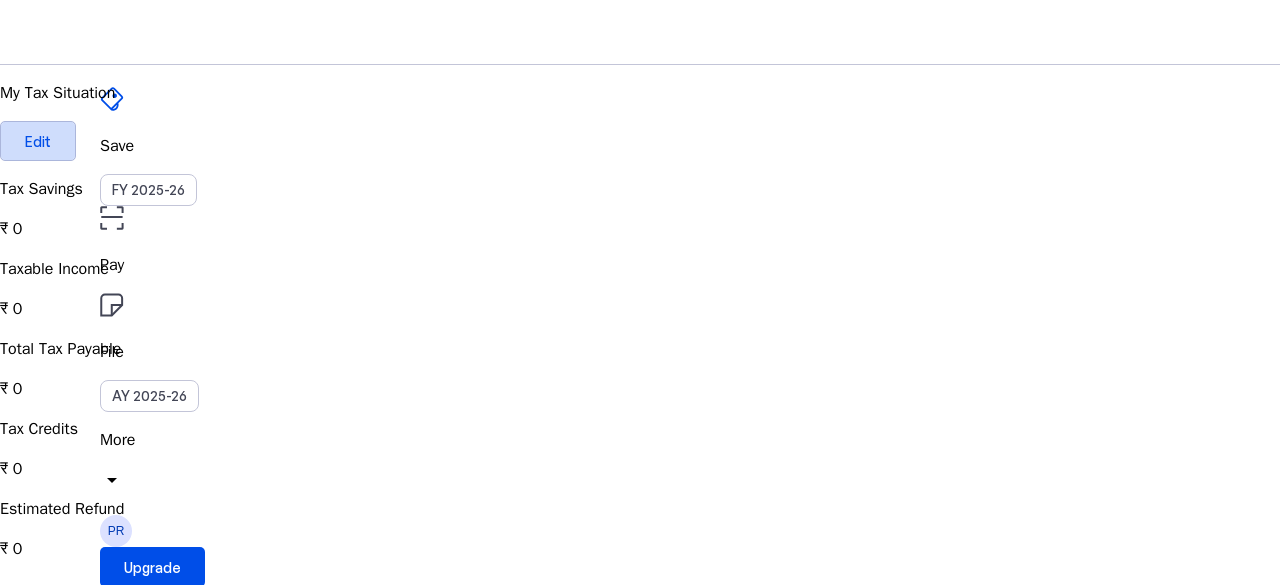click on "Edit" at bounding box center (38, 141) 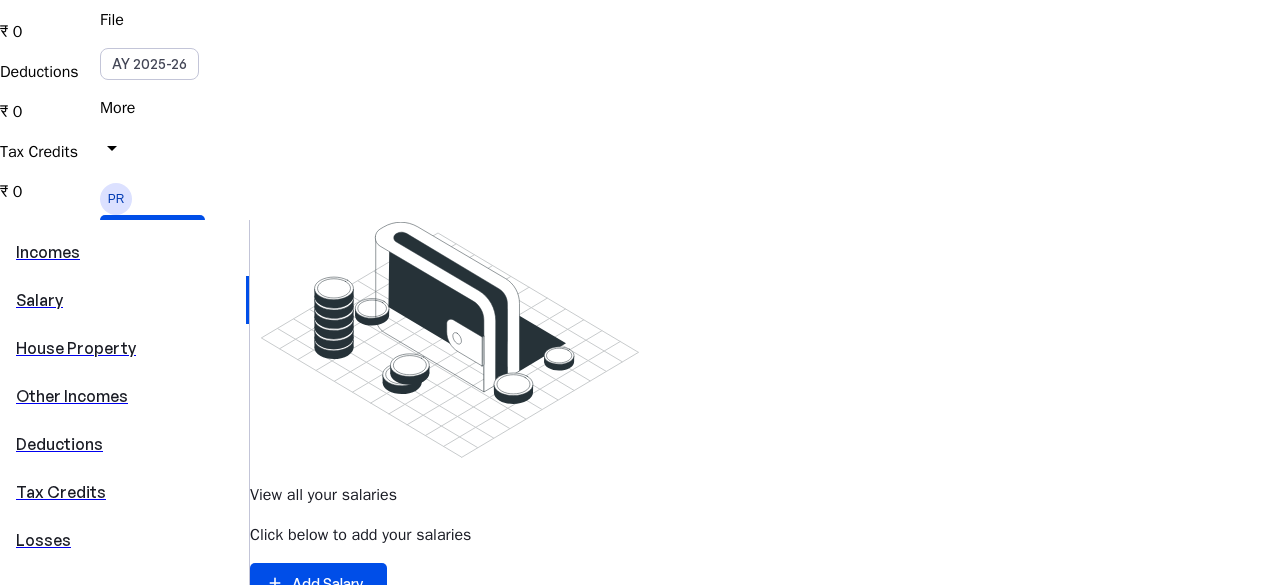 scroll, scrollTop: 0, scrollLeft: 0, axis: both 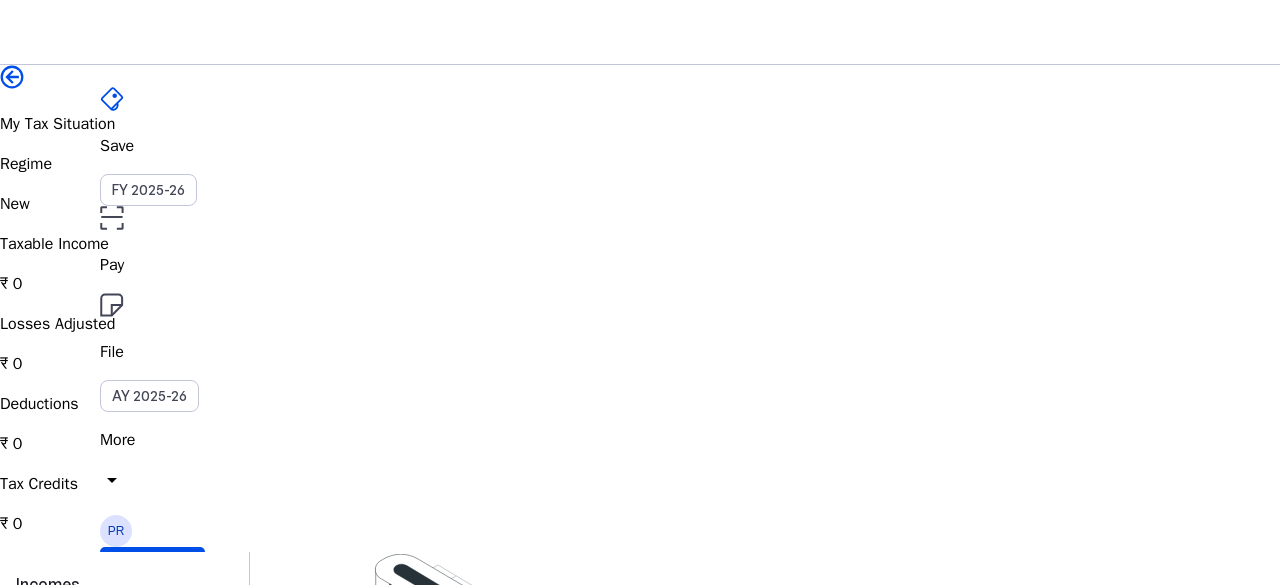 click at bounding box center (12, 77) 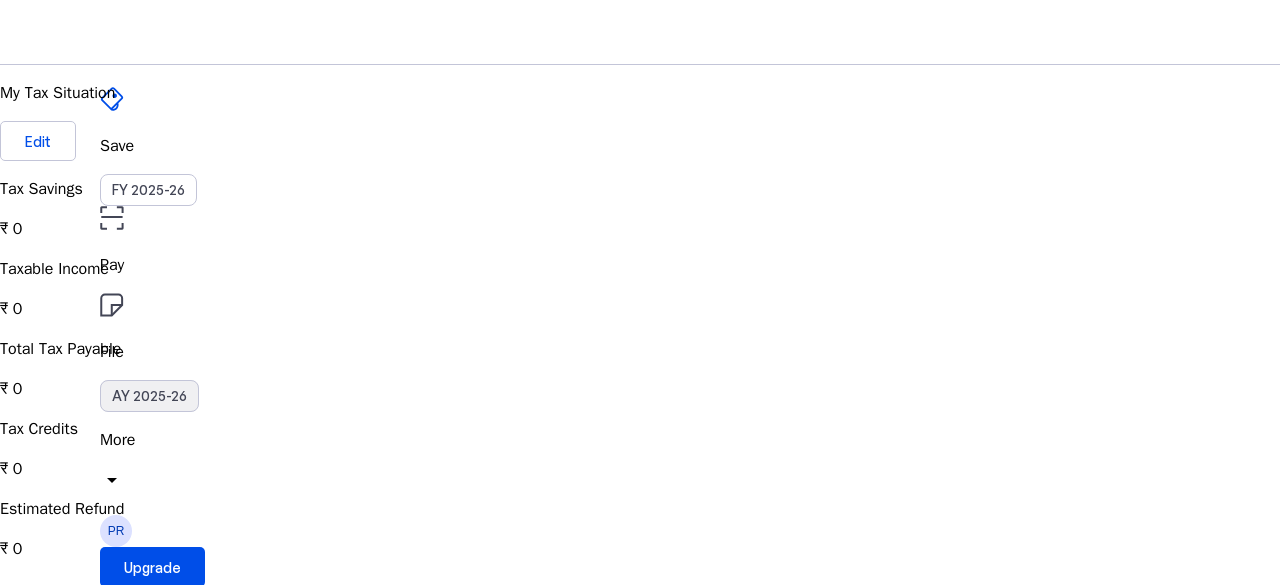 click on "AY 2025-26" at bounding box center (149, 396) 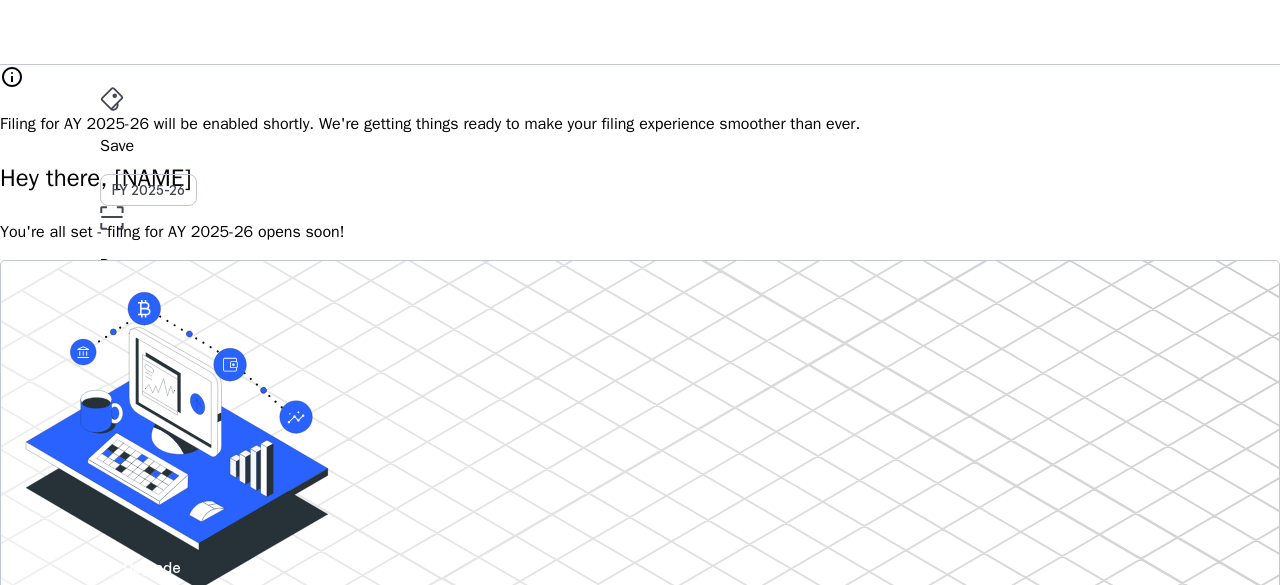 click on "AY 2025-26" at bounding box center [149, 396] 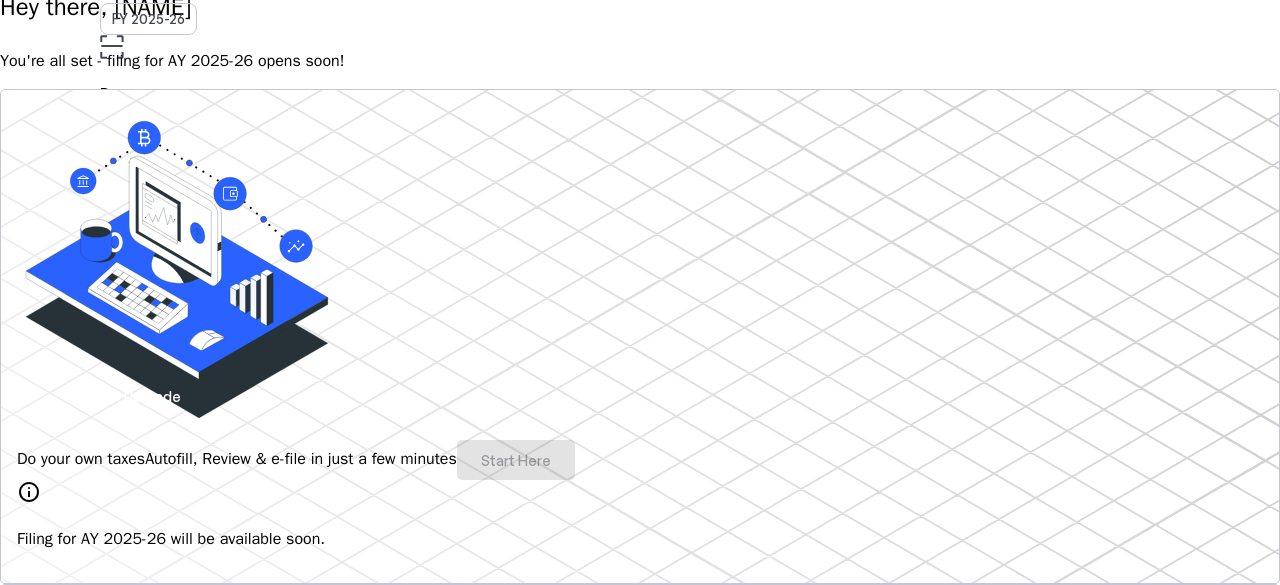 scroll, scrollTop: 0, scrollLeft: 0, axis: both 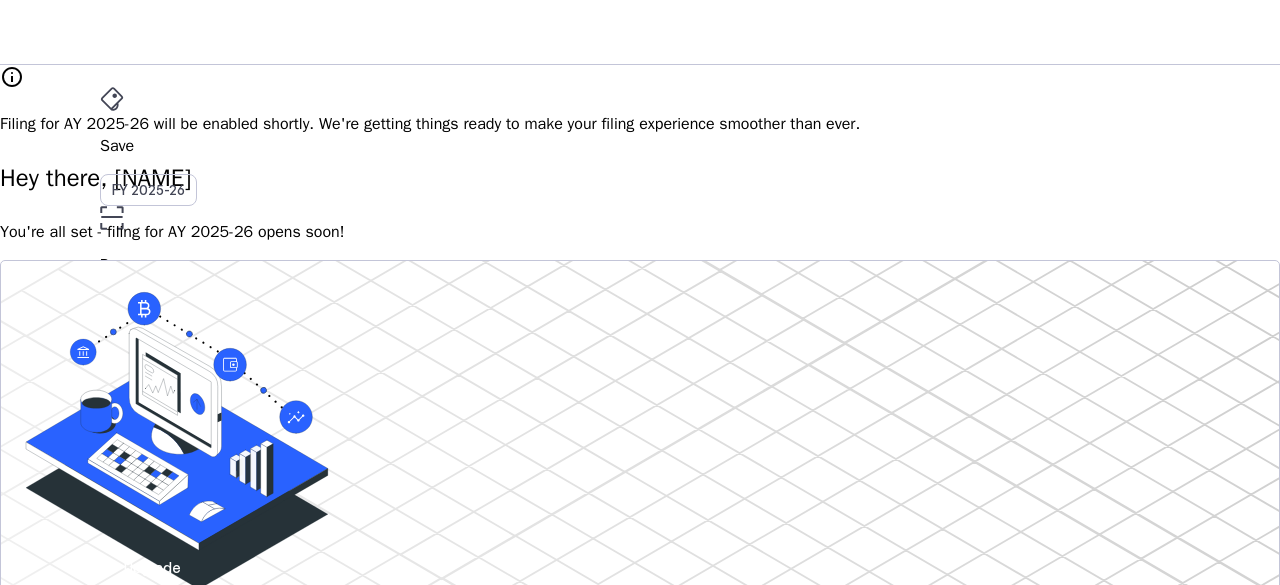 click on "File" at bounding box center (640, 352) 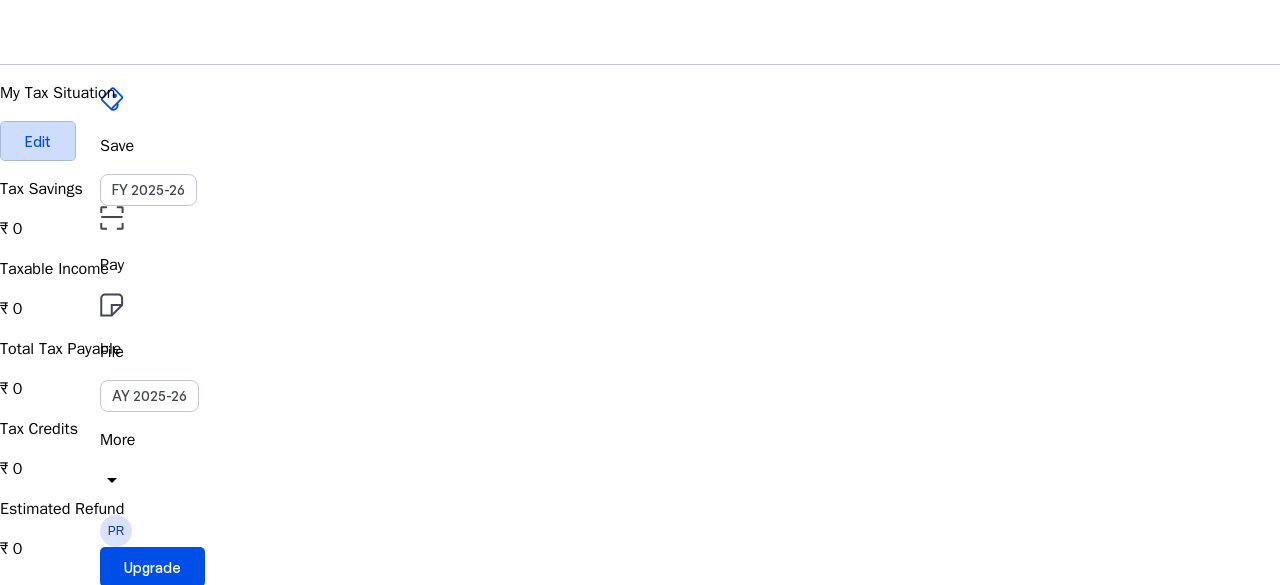 click at bounding box center [38, 141] 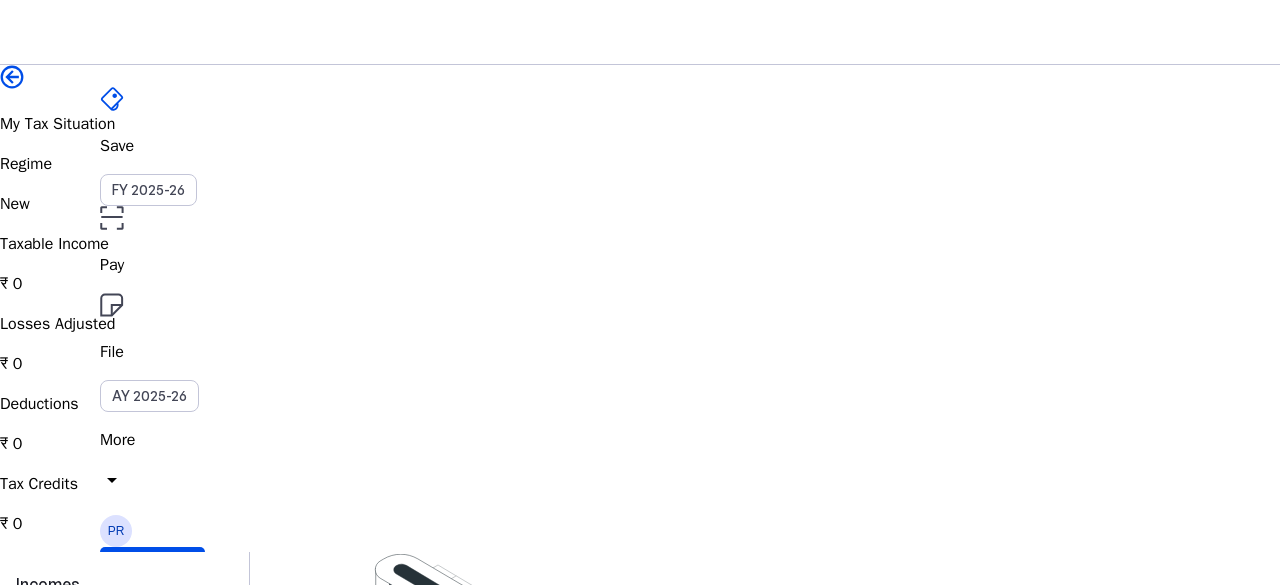 scroll, scrollTop: 327, scrollLeft: 0, axis: vertical 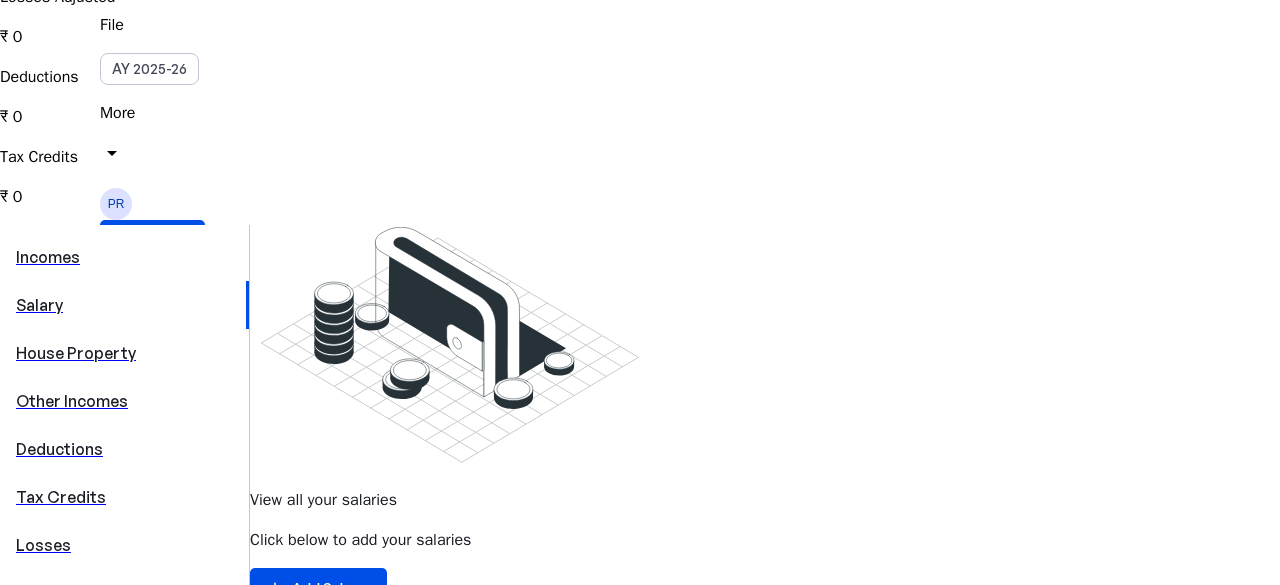 click on "Salary" at bounding box center [123, 305] 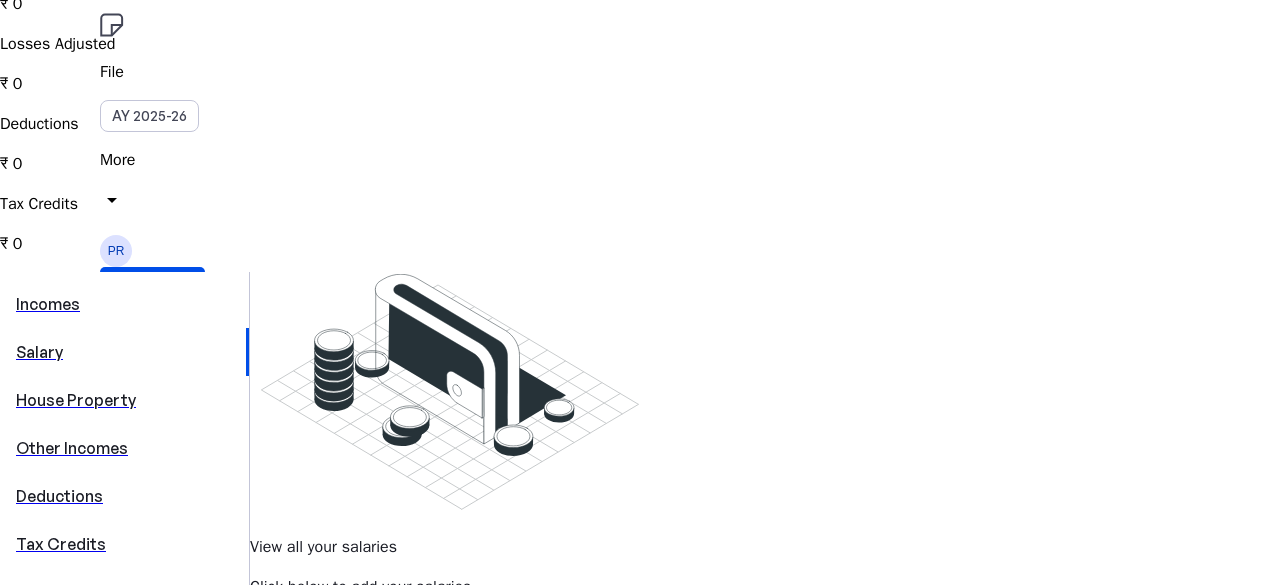 scroll, scrollTop: 293, scrollLeft: 0, axis: vertical 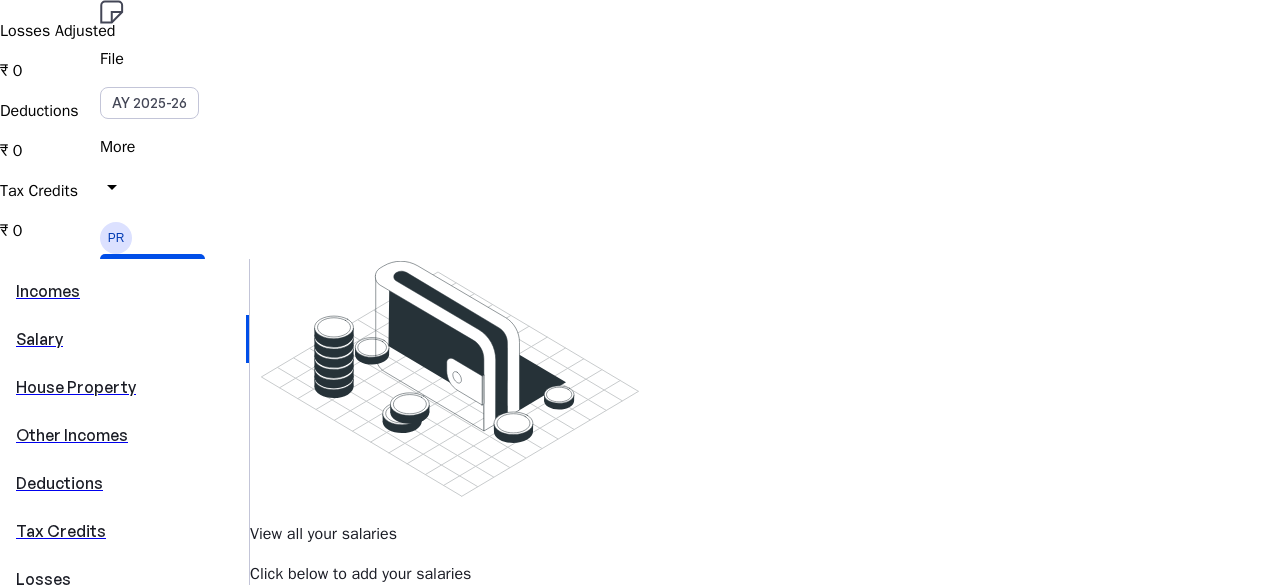 click on "Other Incomes" at bounding box center (124, 435) 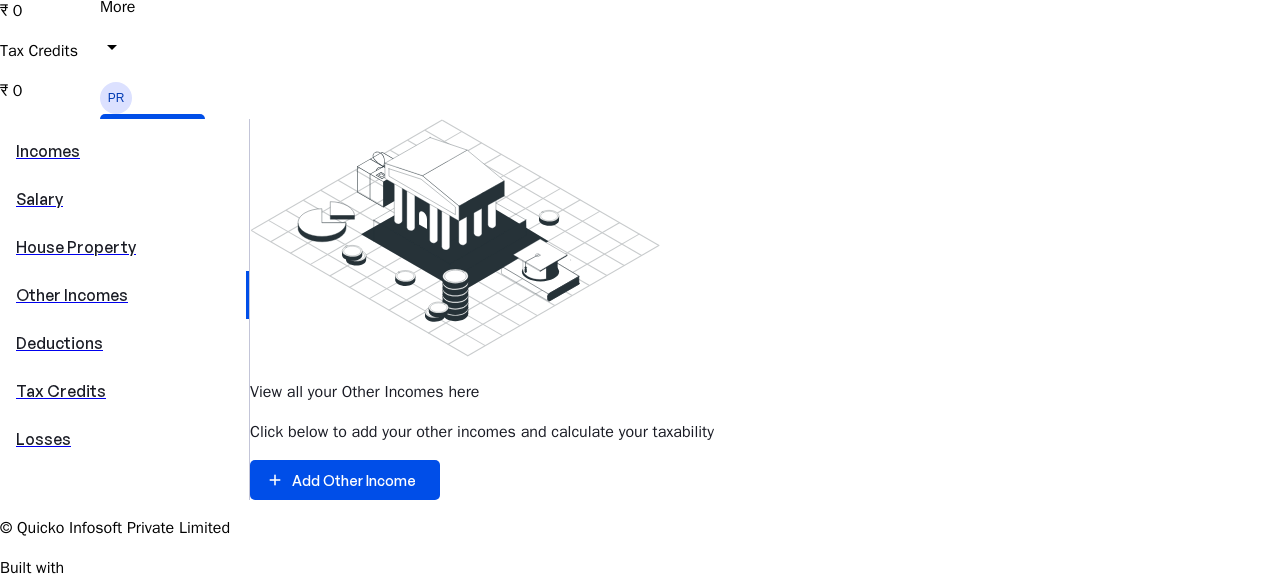 scroll, scrollTop: 434, scrollLeft: 0, axis: vertical 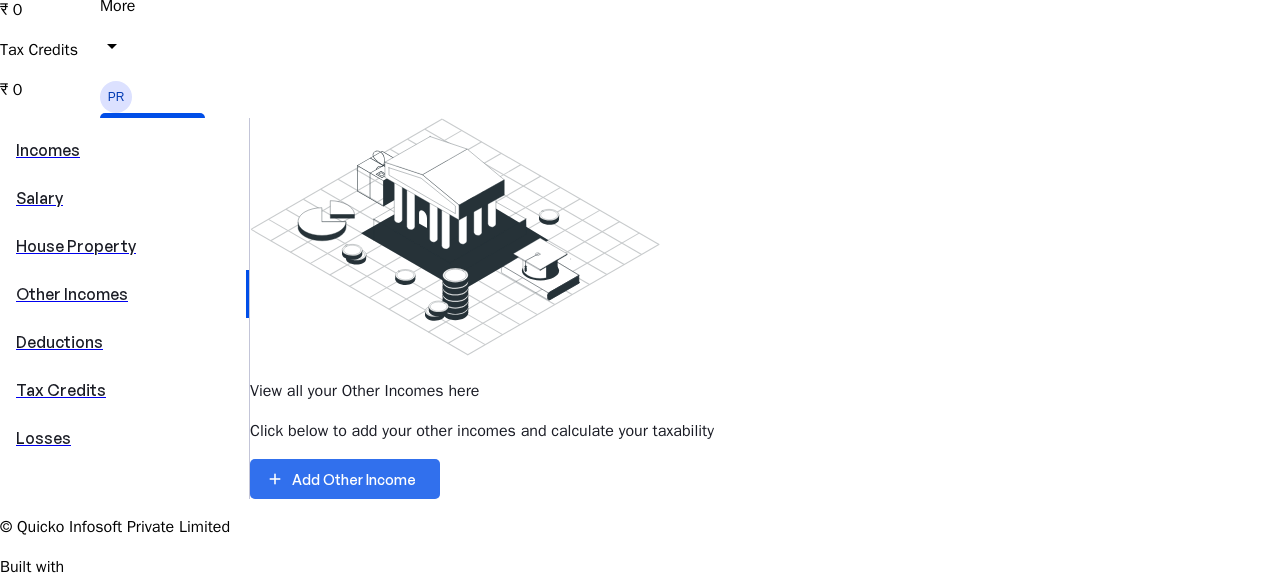click at bounding box center (345, 479) 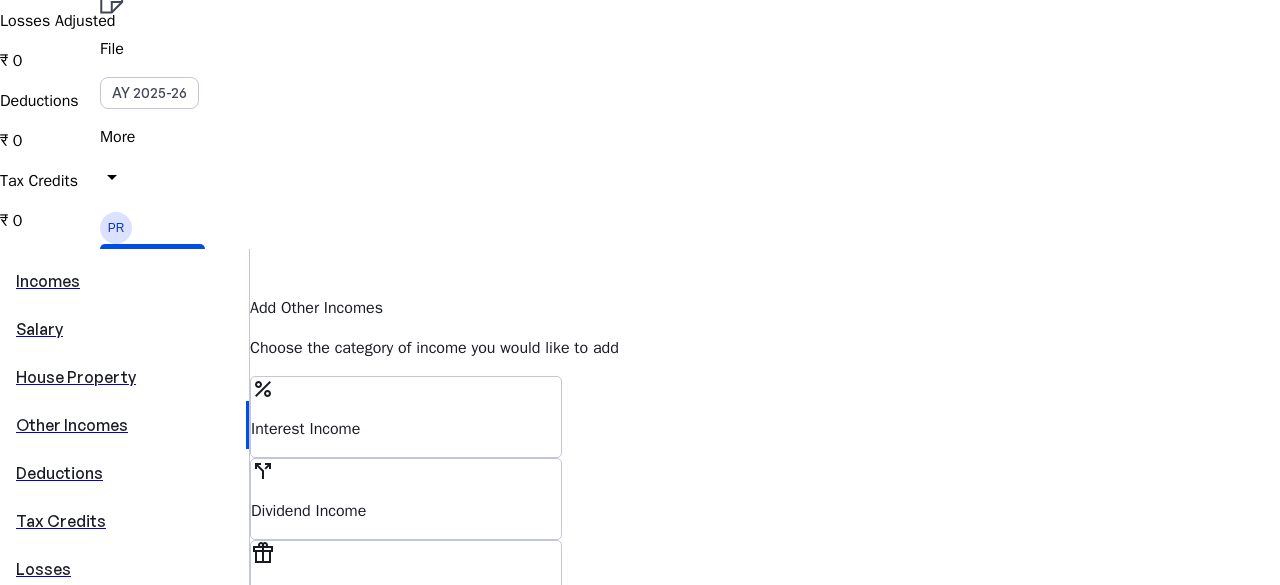 scroll, scrollTop: 310, scrollLeft: 0, axis: vertical 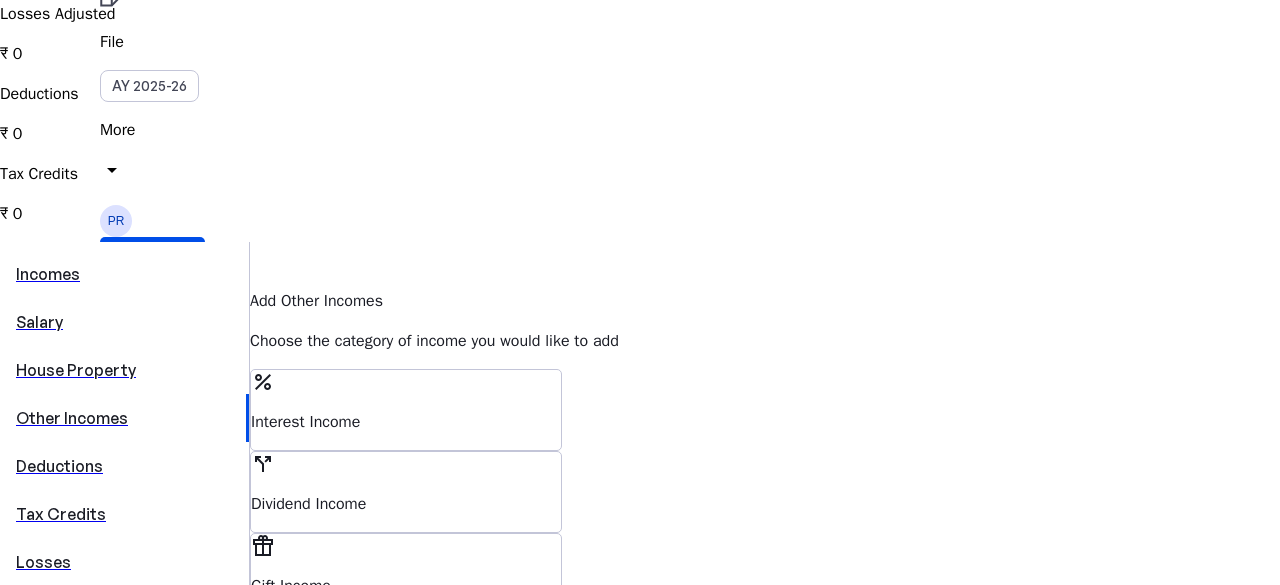 click on "Deductions" at bounding box center (124, 466) 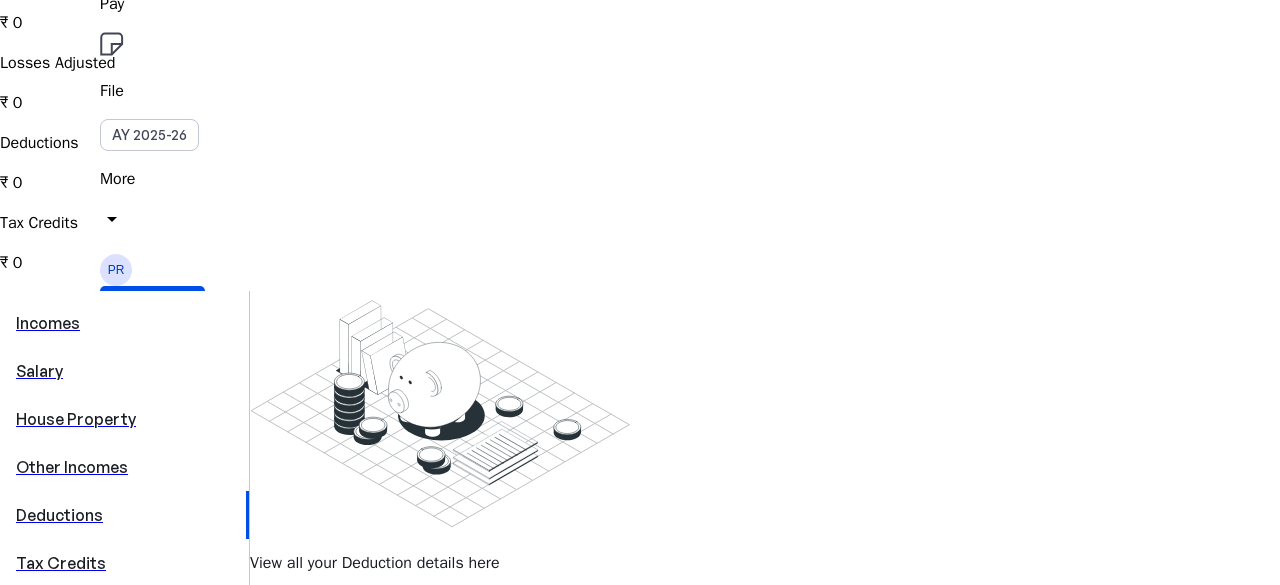 scroll, scrollTop: 0, scrollLeft: 0, axis: both 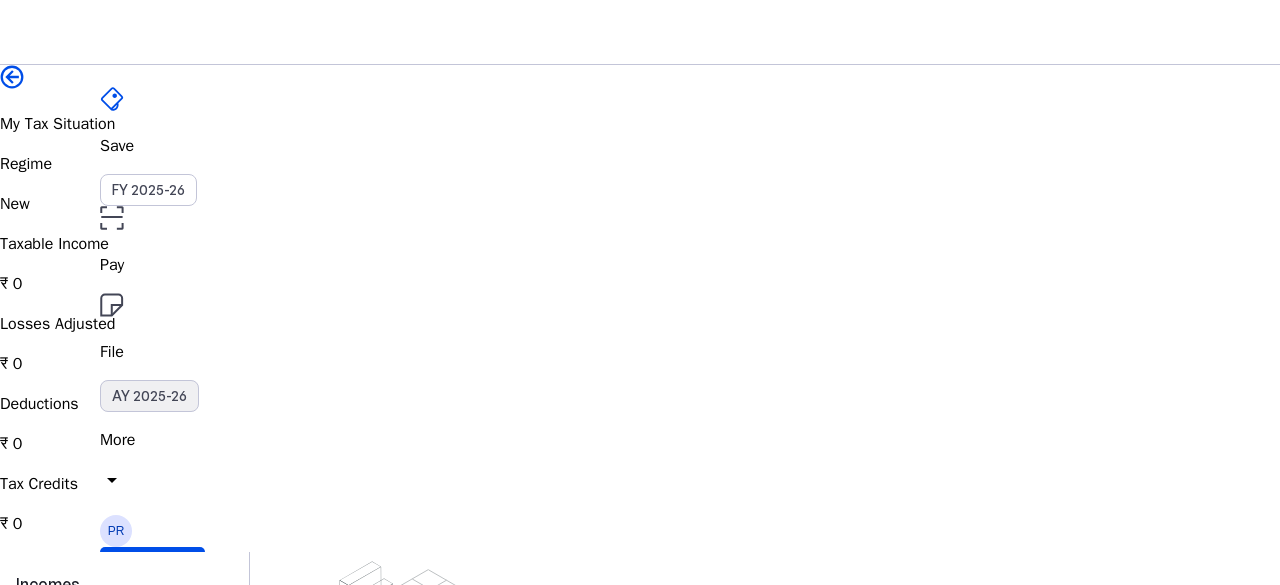 click on "AY 2025-26" at bounding box center [149, 396] 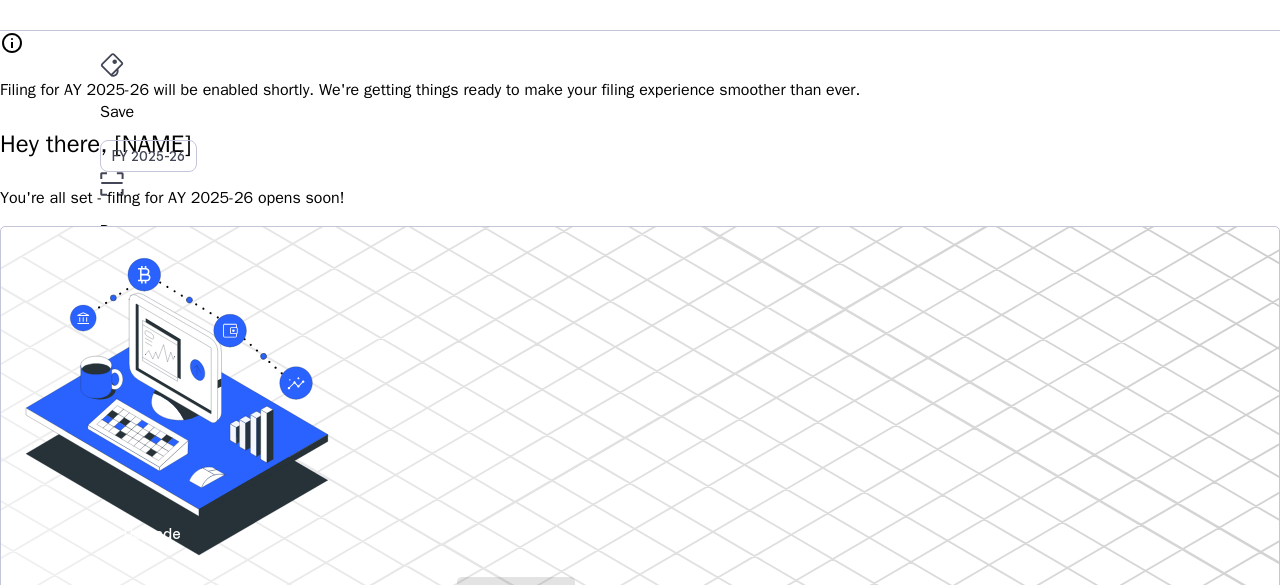 scroll, scrollTop: 0, scrollLeft: 0, axis: both 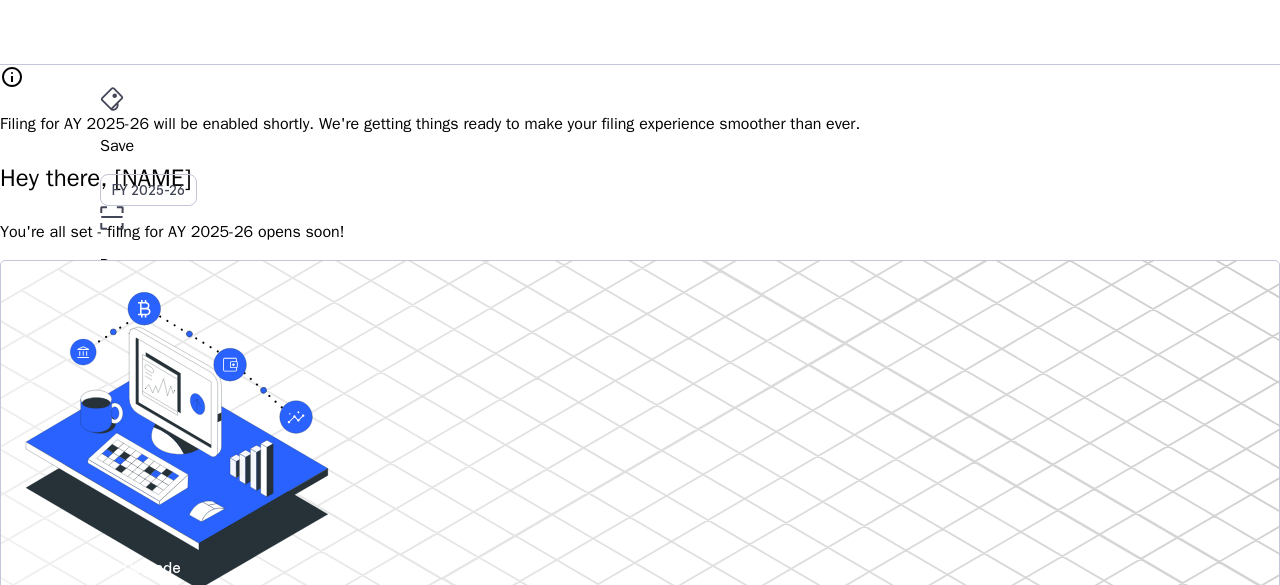 click on "arrow_drop_down" at bounding box center [112, 480] 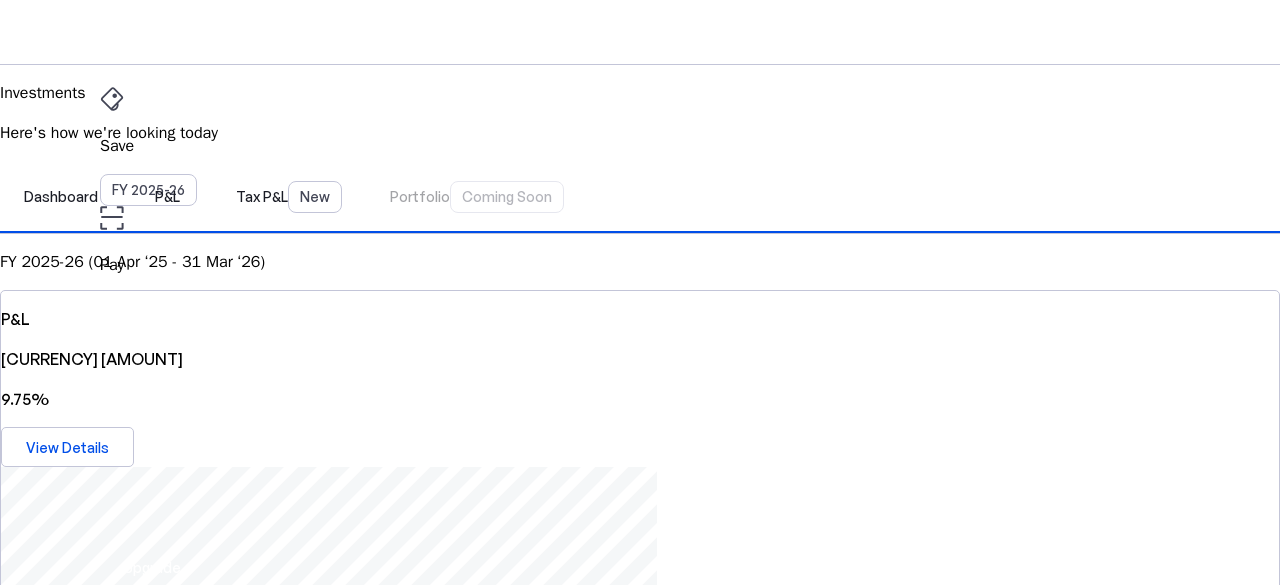 click on "FY 2025-26 (01 Apr ‘25 - 31 Mar ‘26)" at bounding box center [640, 262] 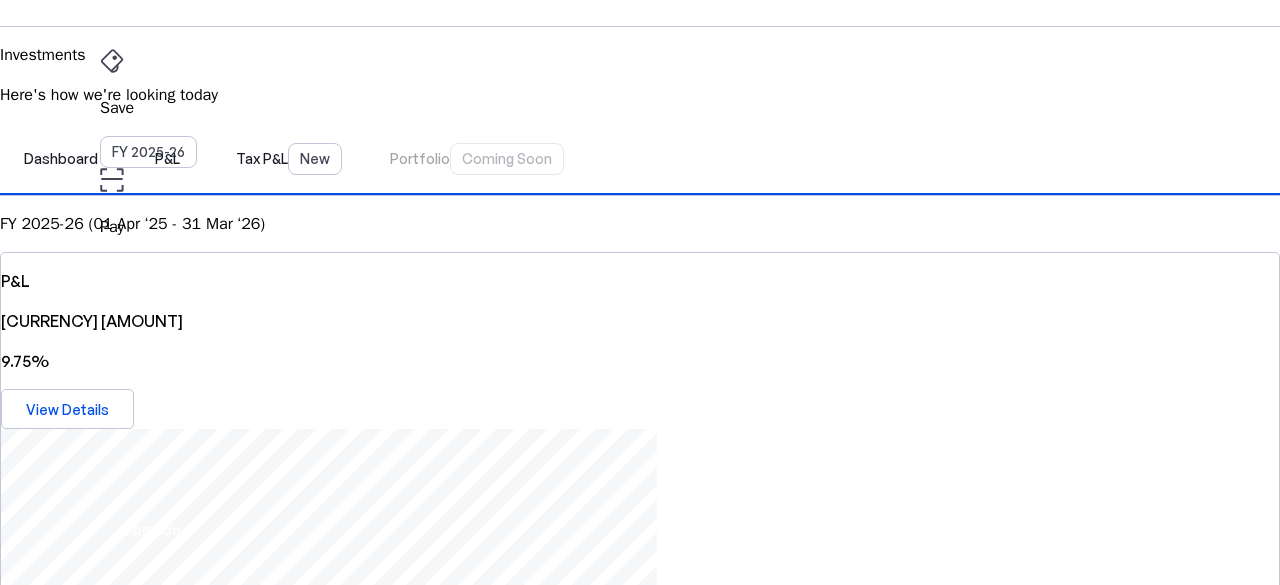 scroll, scrollTop: 0, scrollLeft: 0, axis: both 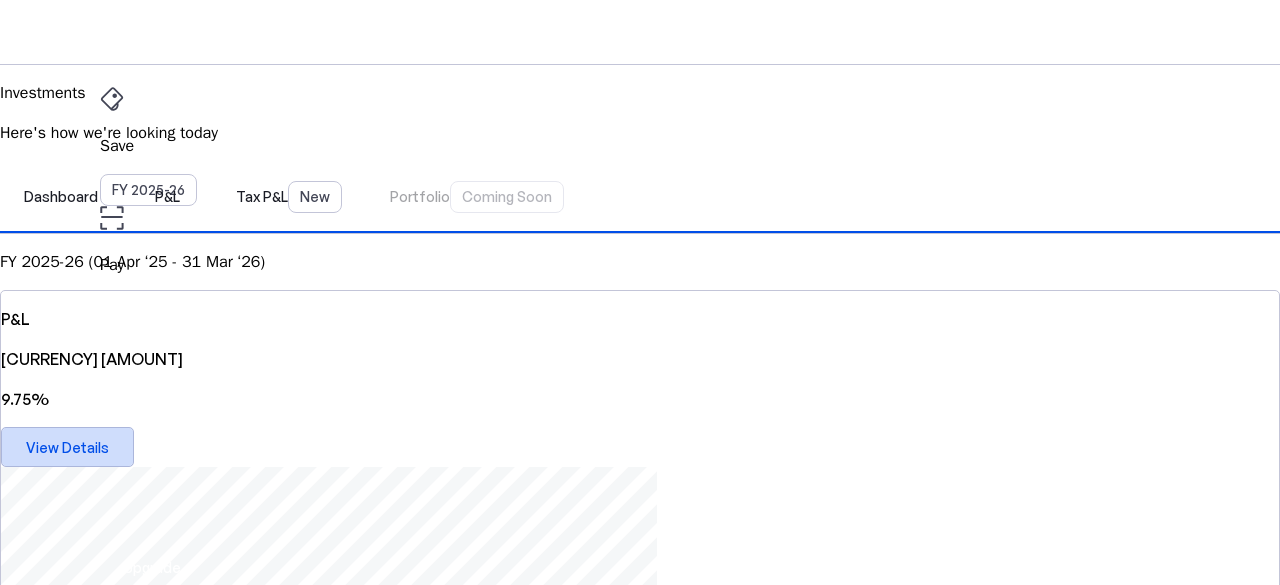 click on "View Details" at bounding box center (67, 447) 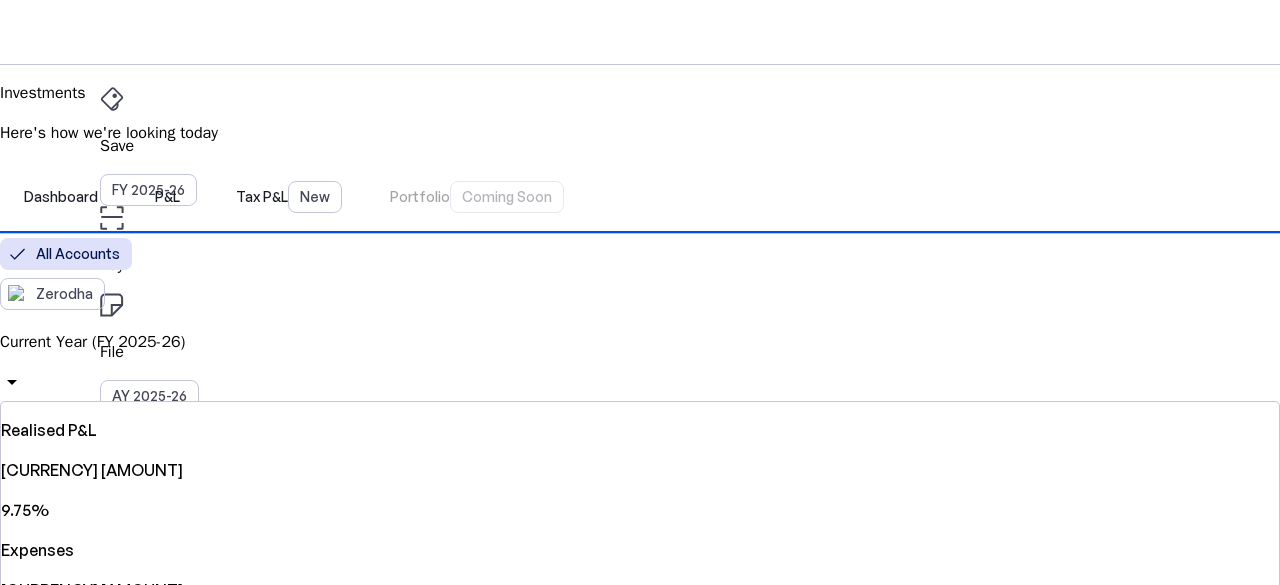 click on "Current Year (FY 2025-26)" at bounding box center [640, 342] 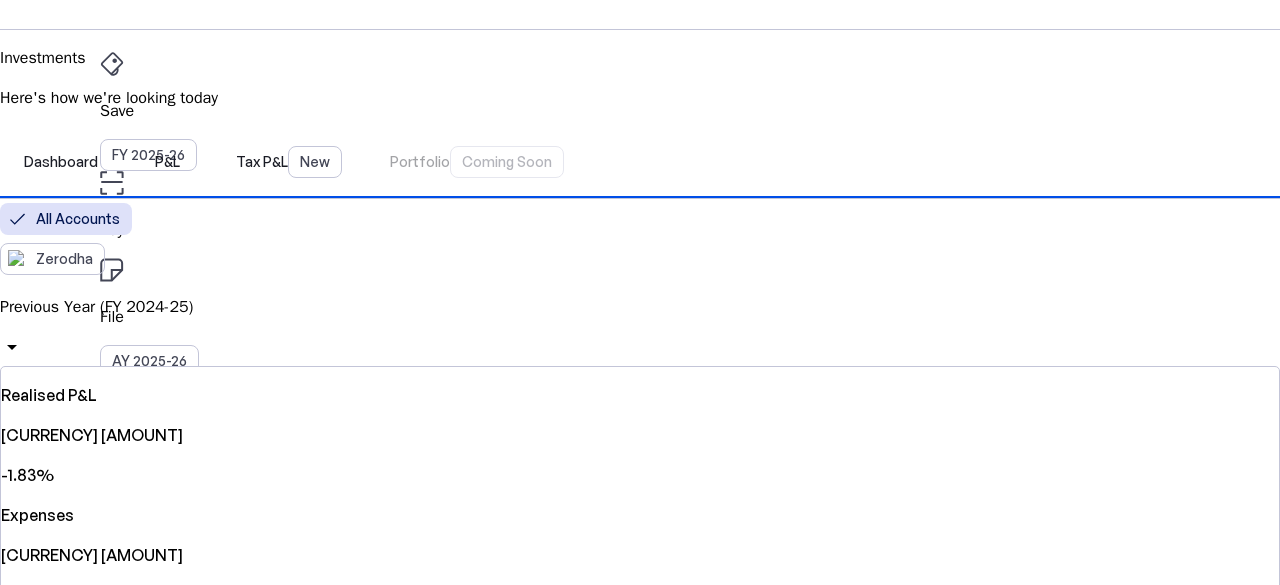 scroll, scrollTop: 33, scrollLeft: 0, axis: vertical 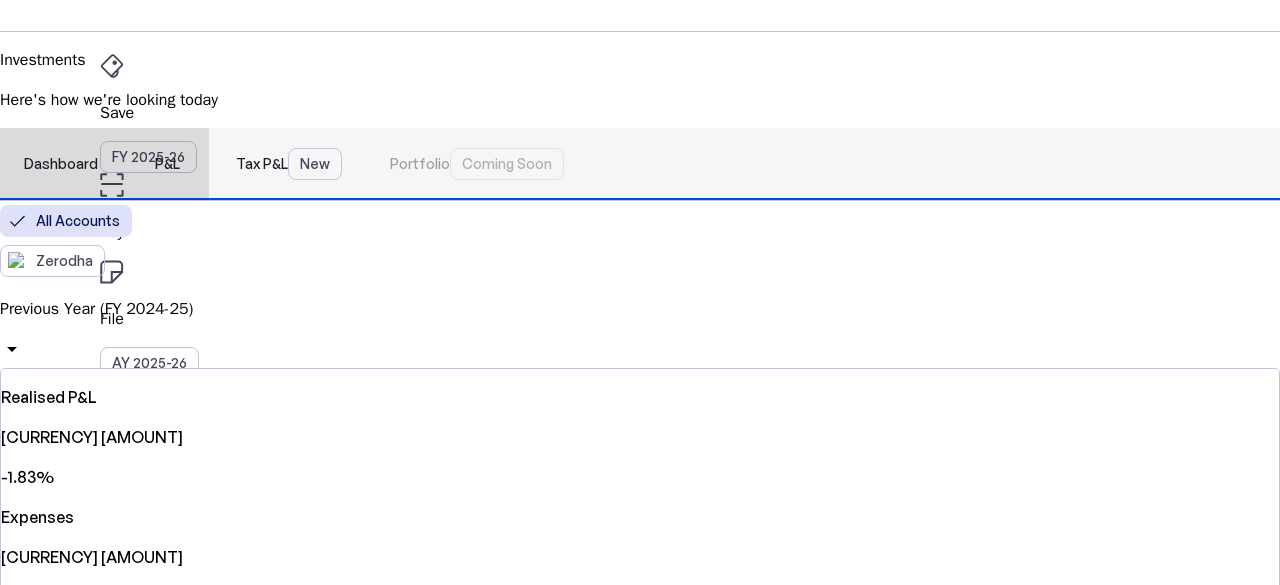 click on "Tax P&L  New" at bounding box center [289, 164] 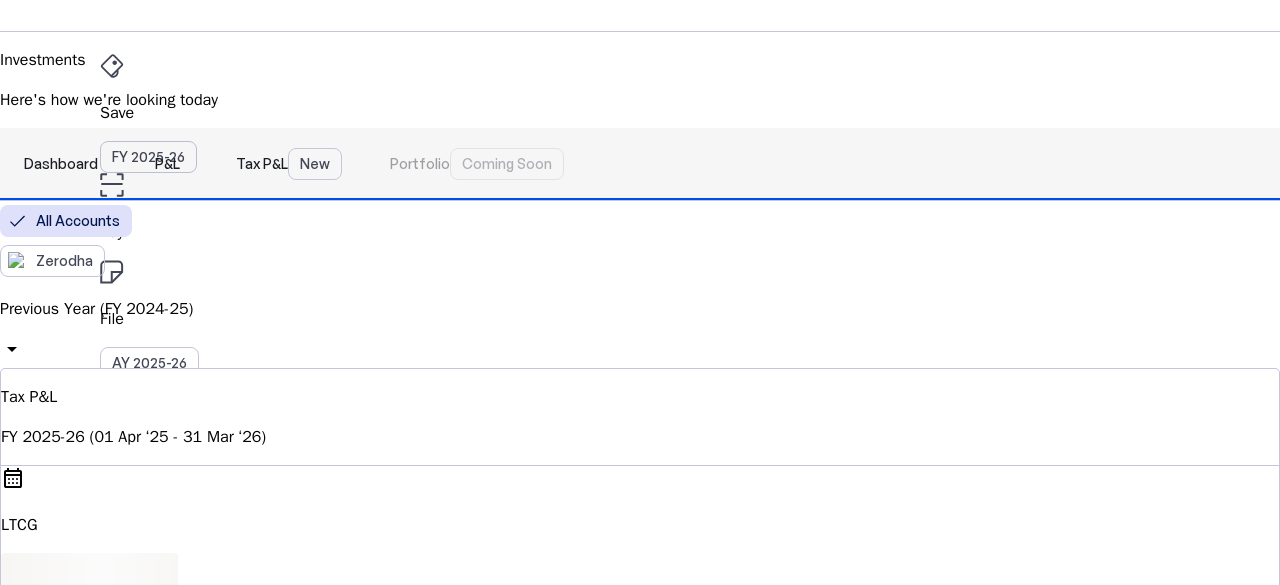 scroll, scrollTop: 0, scrollLeft: 0, axis: both 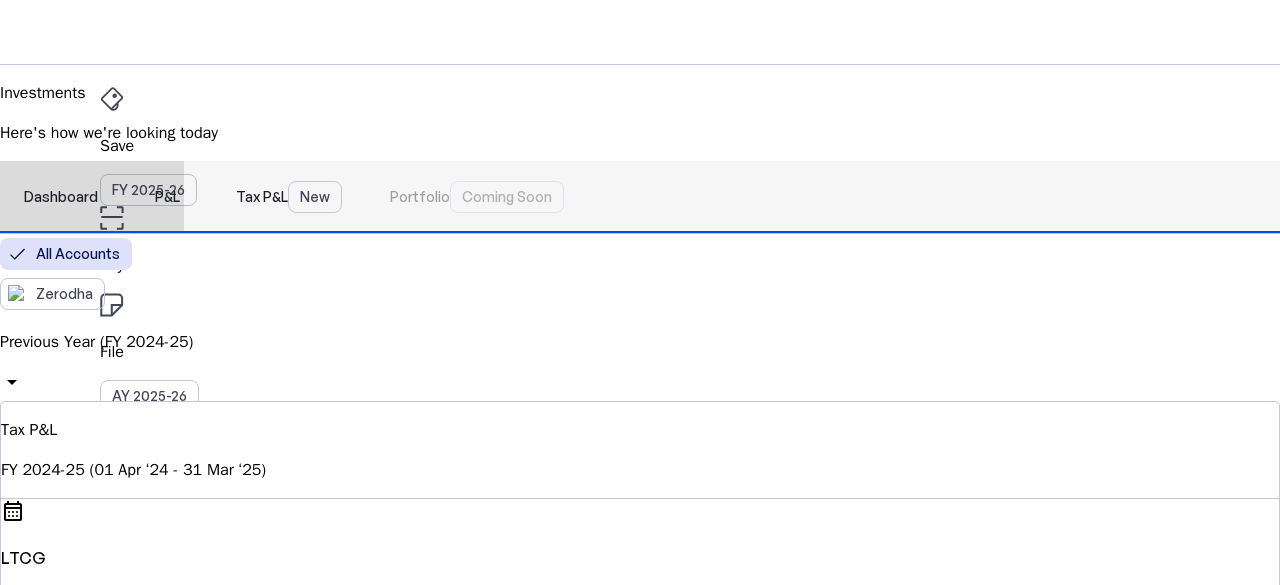 click on "Dashboard" at bounding box center (61, 197) 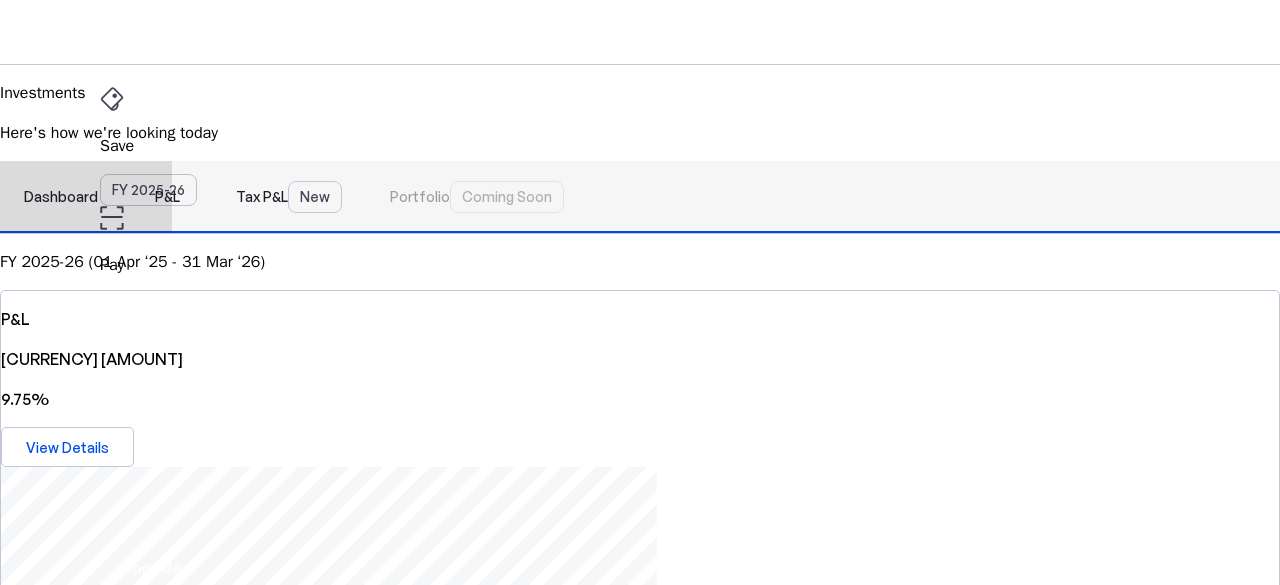 click on "P&L" at bounding box center (167, 197) 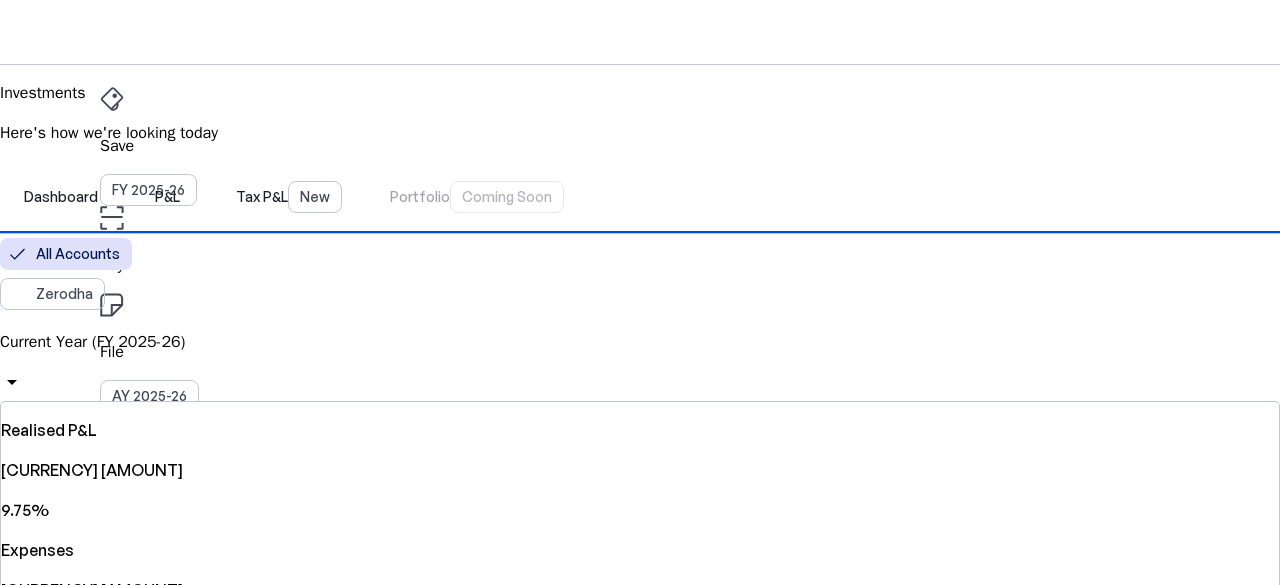 click on "Current Year (FY 2025-26)" at bounding box center [640, 342] 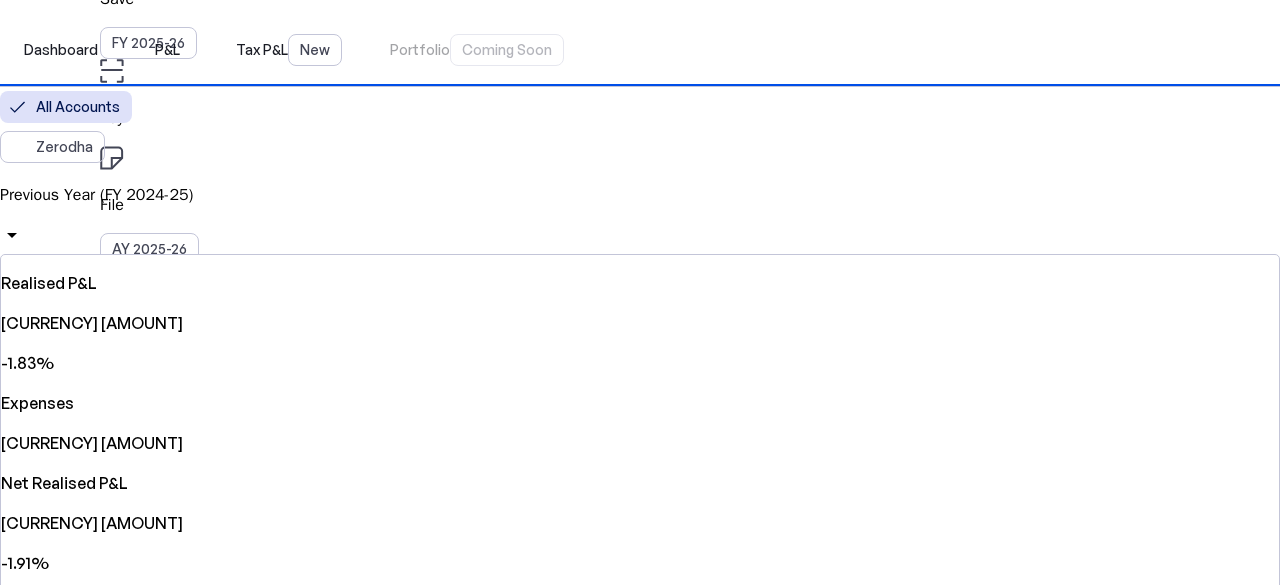 scroll, scrollTop: 0, scrollLeft: 0, axis: both 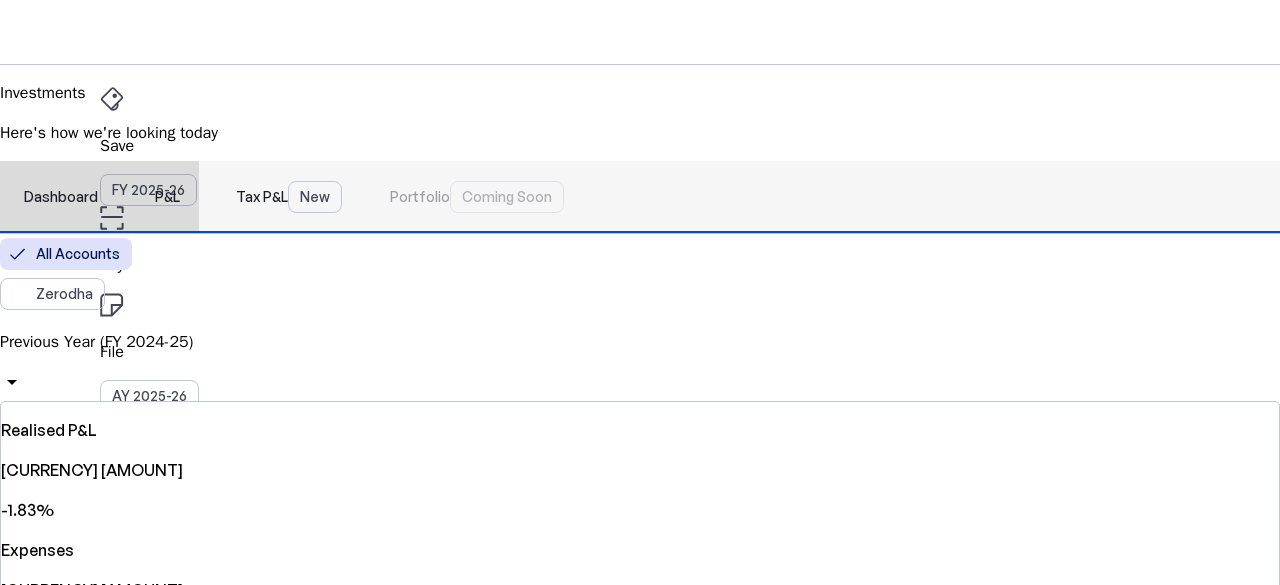 click on "Tax P&L  New" at bounding box center [289, 197] 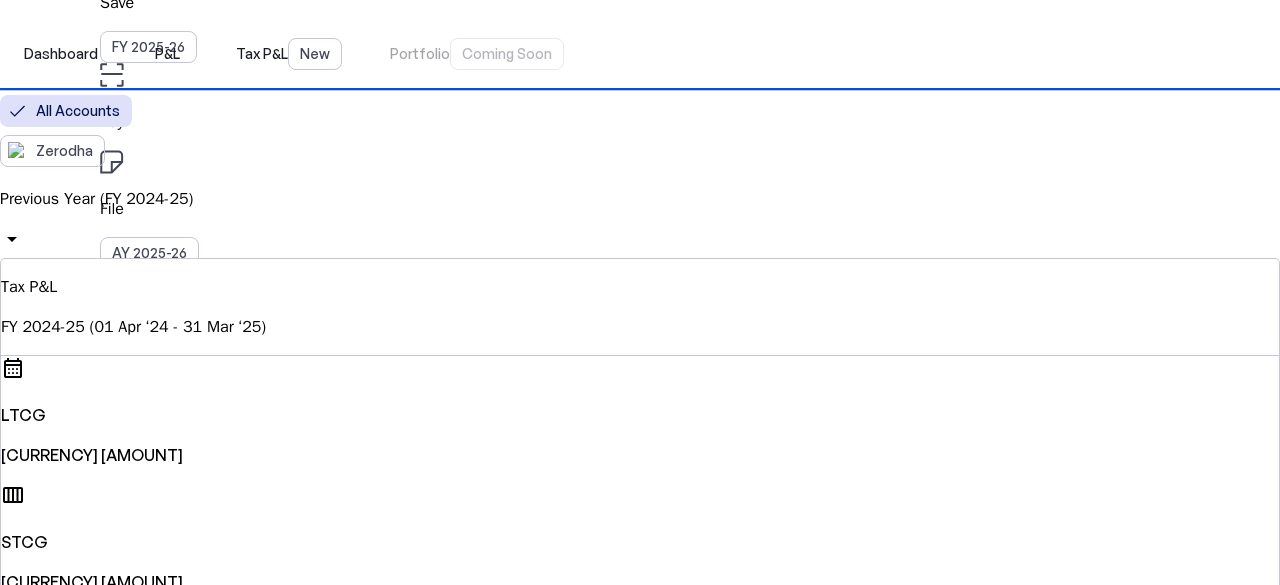 scroll, scrollTop: 0, scrollLeft: 0, axis: both 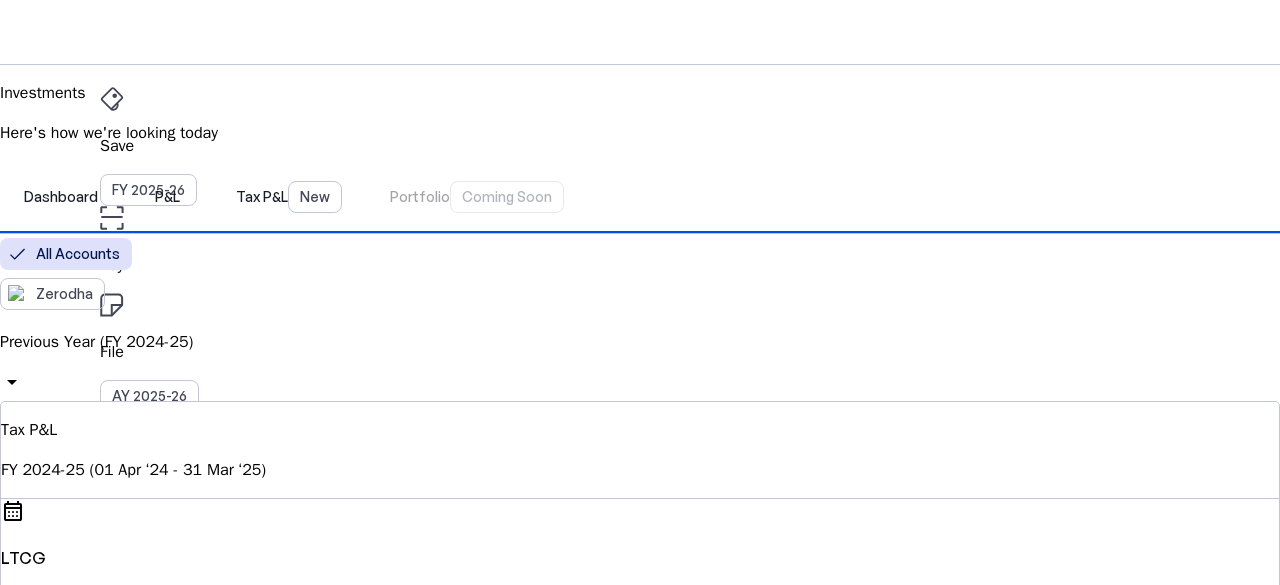 click on "Save" at bounding box center (640, 146) 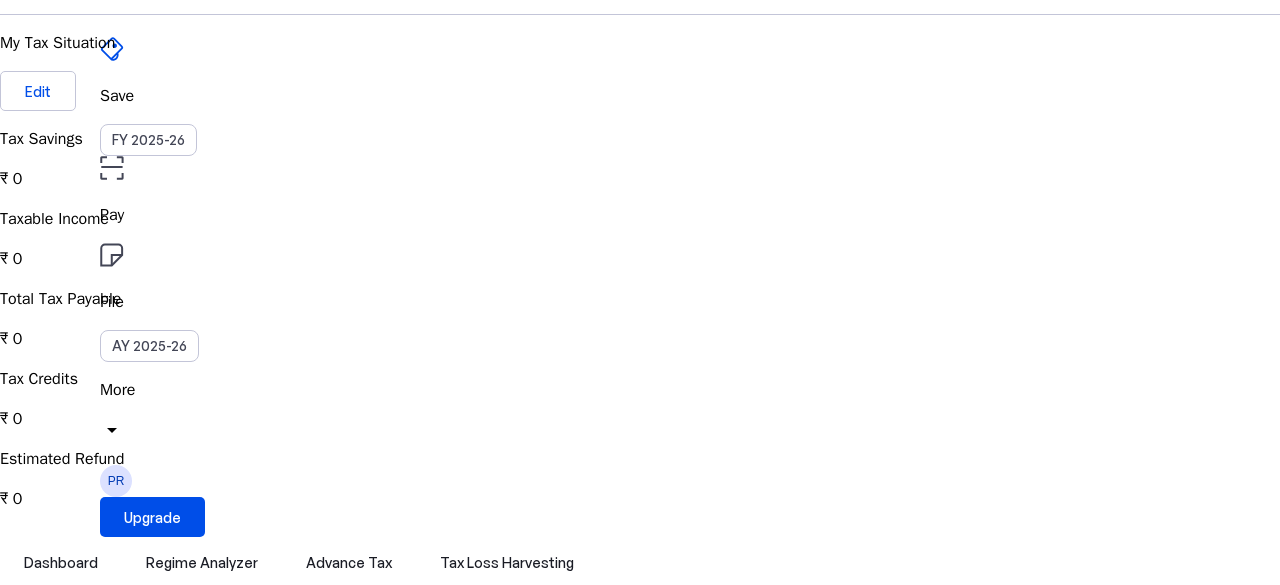 scroll, scrollTop: 0, scrollLeft: 0, axis: both 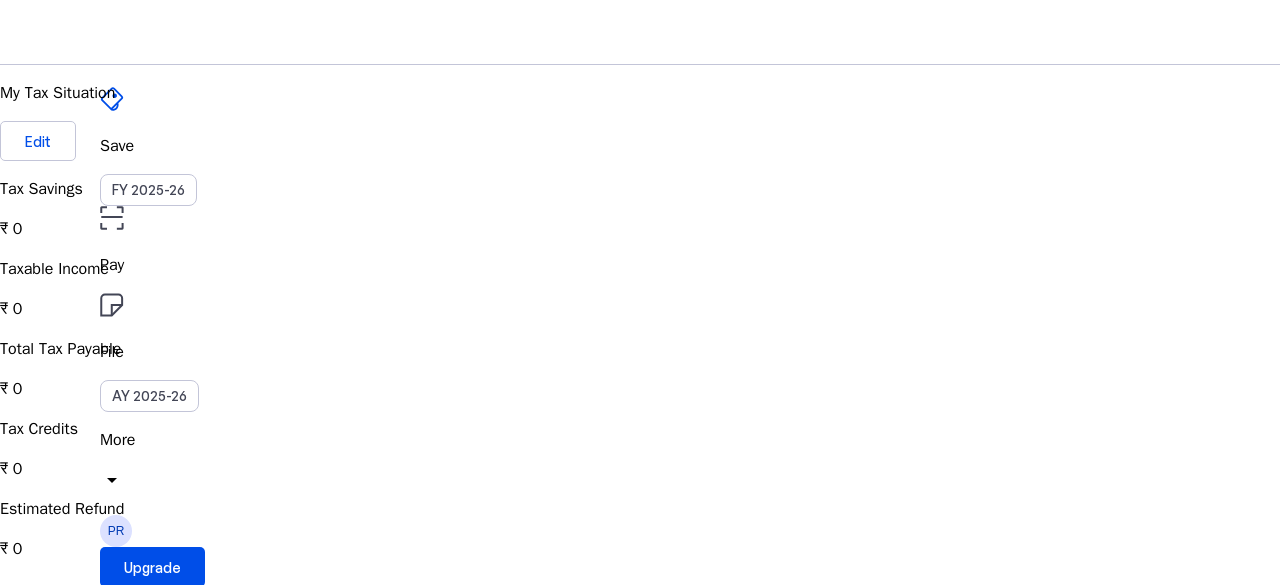 click on "Pay" at bounding box center [640, 265] 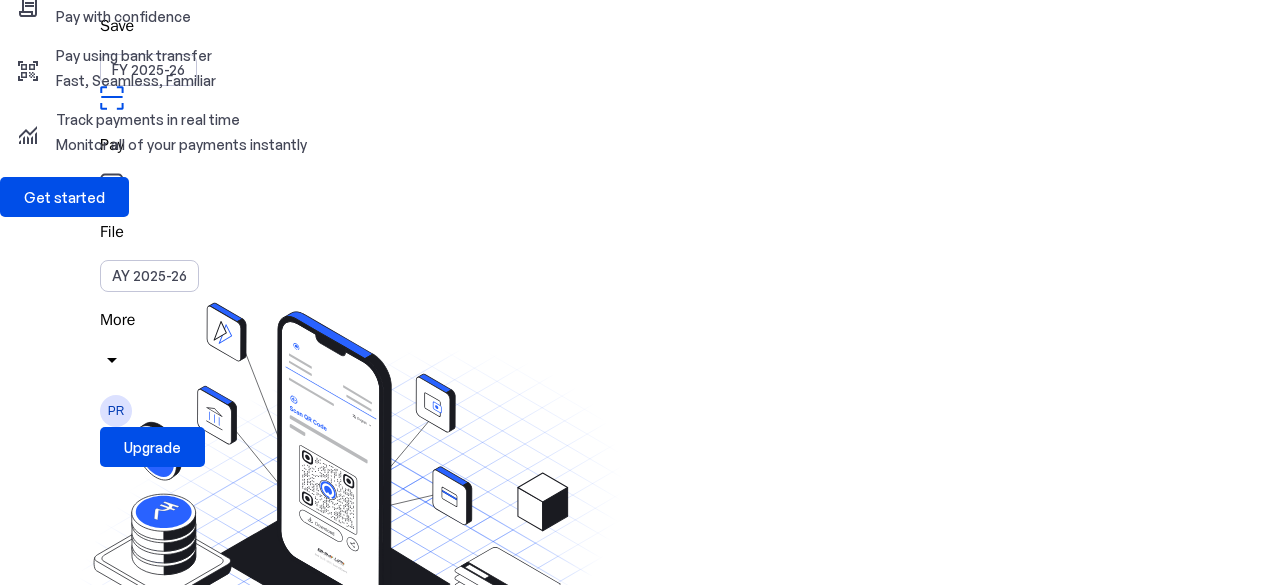 scroll, scrollTop: 0, scrollLeft: 0, axis: both 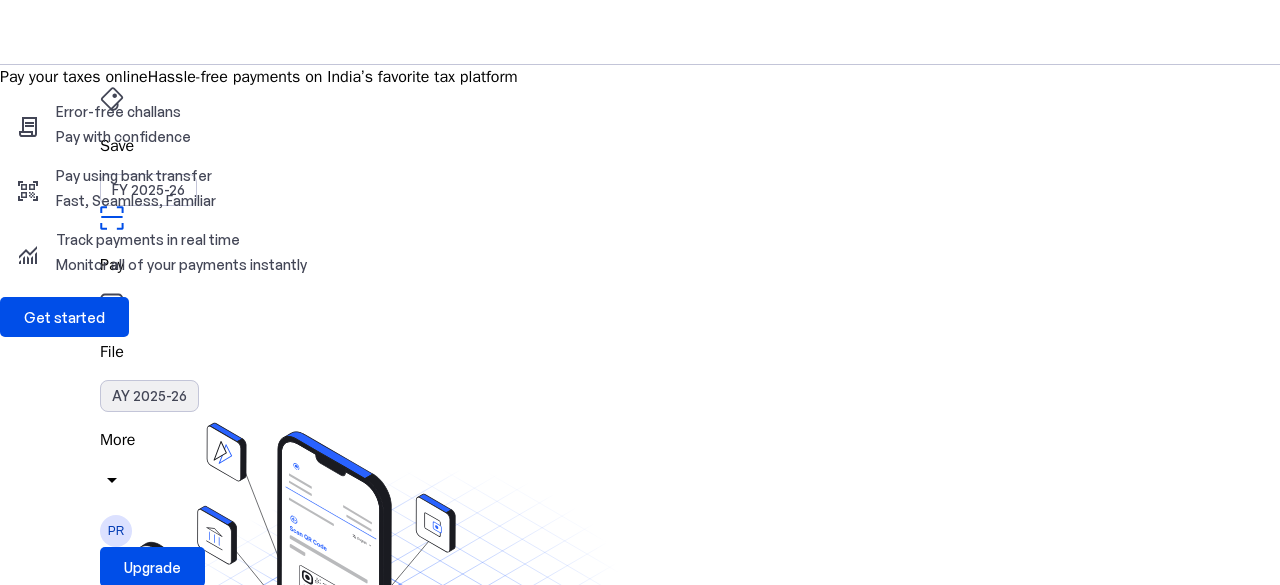 click on "AY 2025-26" at bounding box center (149, 396) 